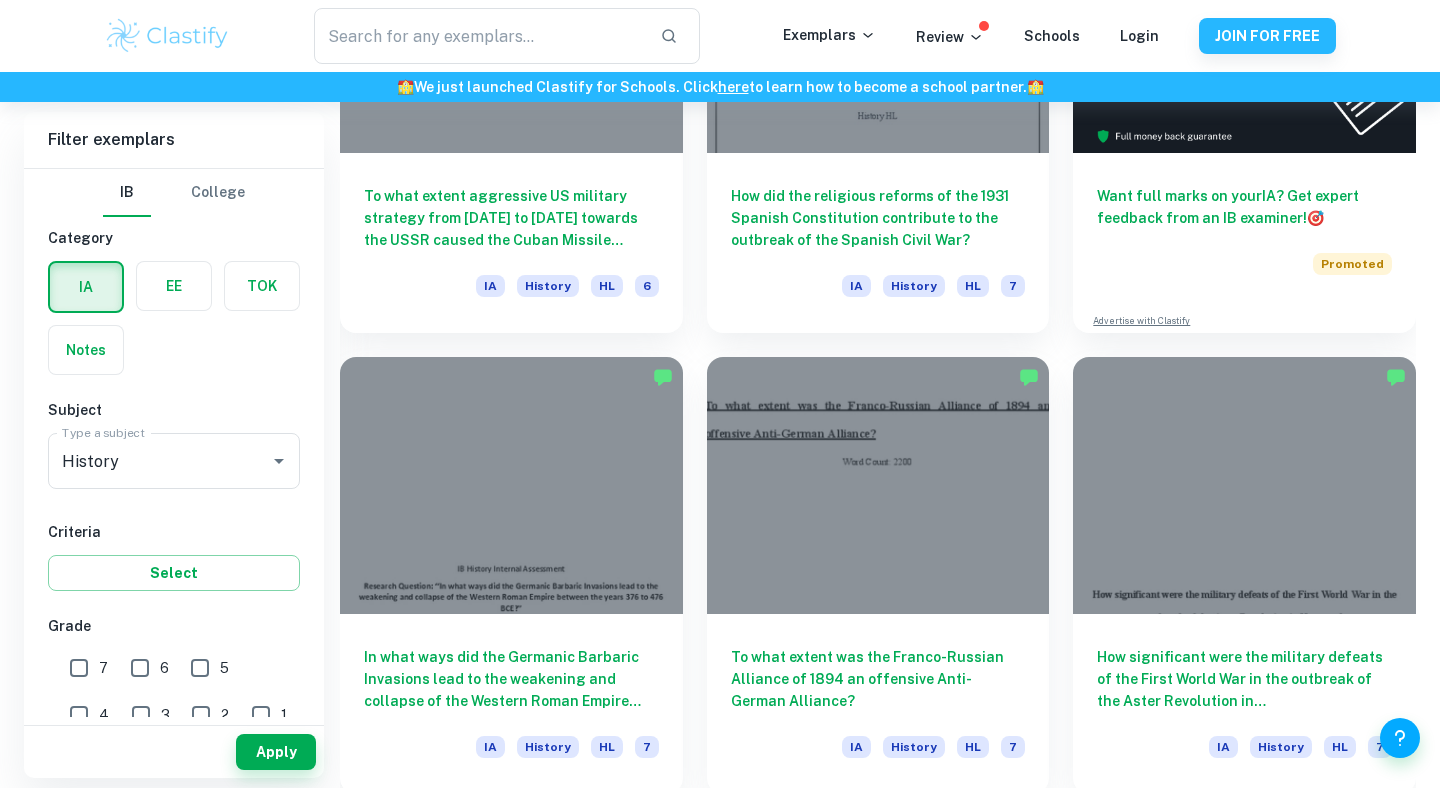 scroll, scrollTop: 780, scrollLeft: 0, axis: vertical 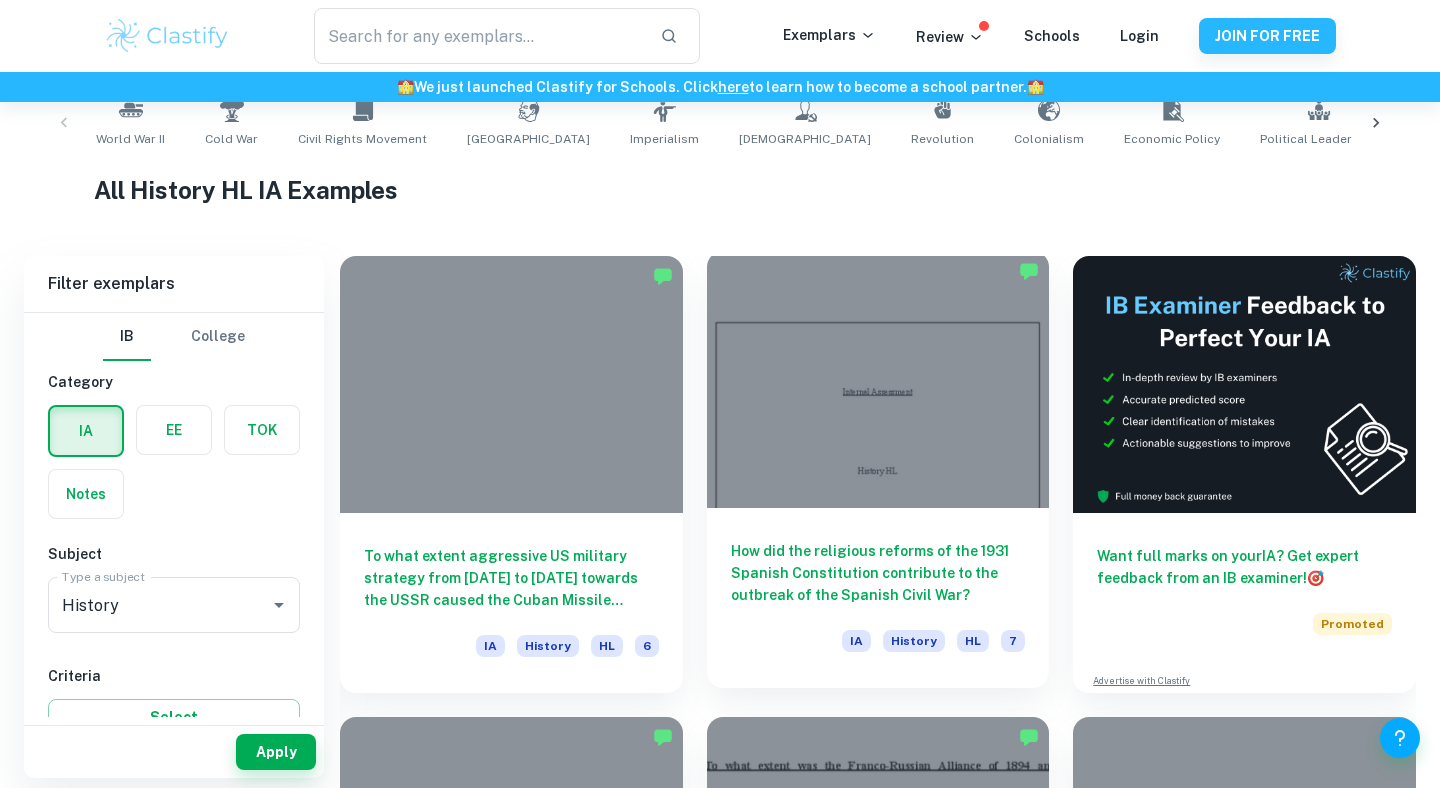 click at bounding box center (878, 379) 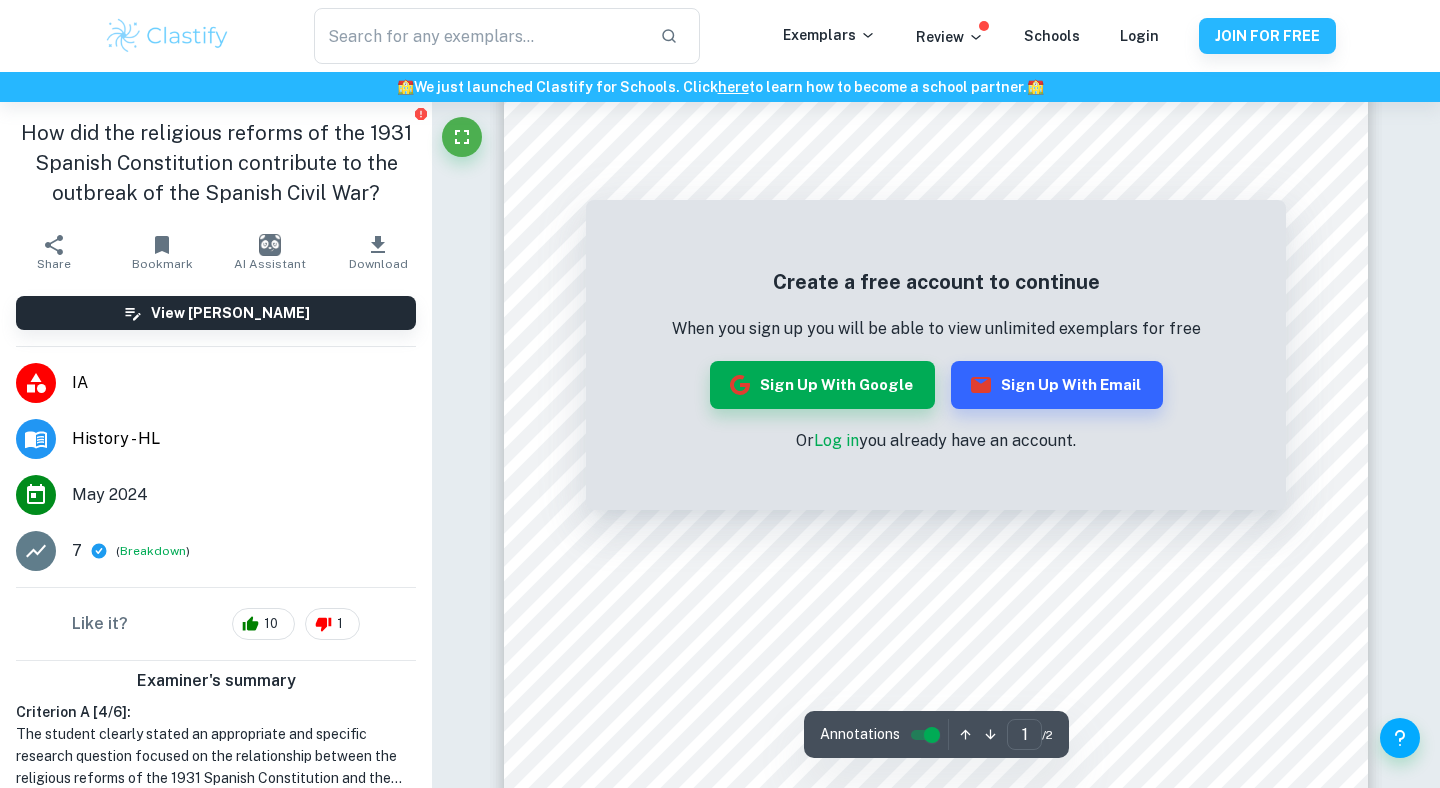 scroll, scrollTop: 236, scrollLeft: 0, axis: vertical 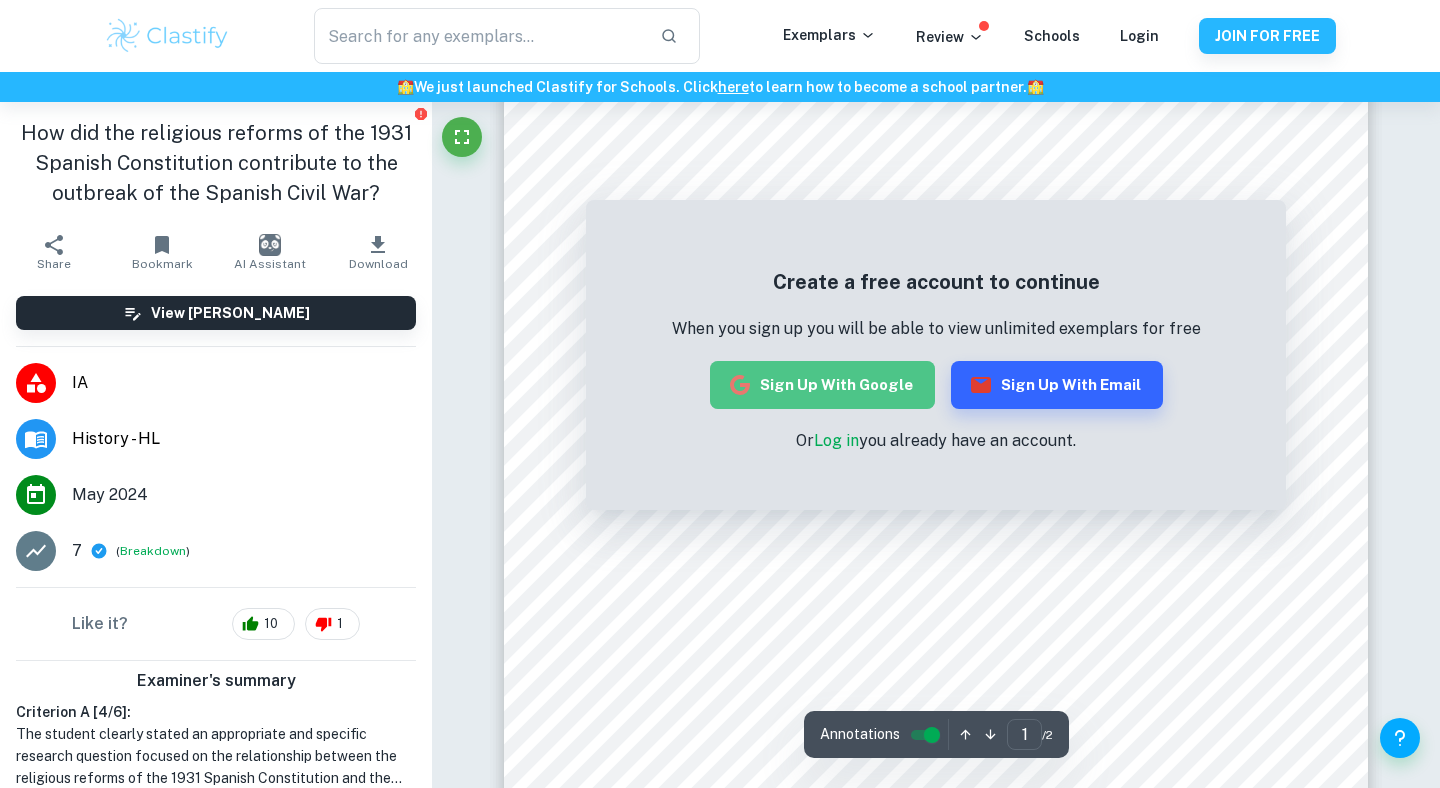click on "Sign up with Google" at bounding box center (822, 385) 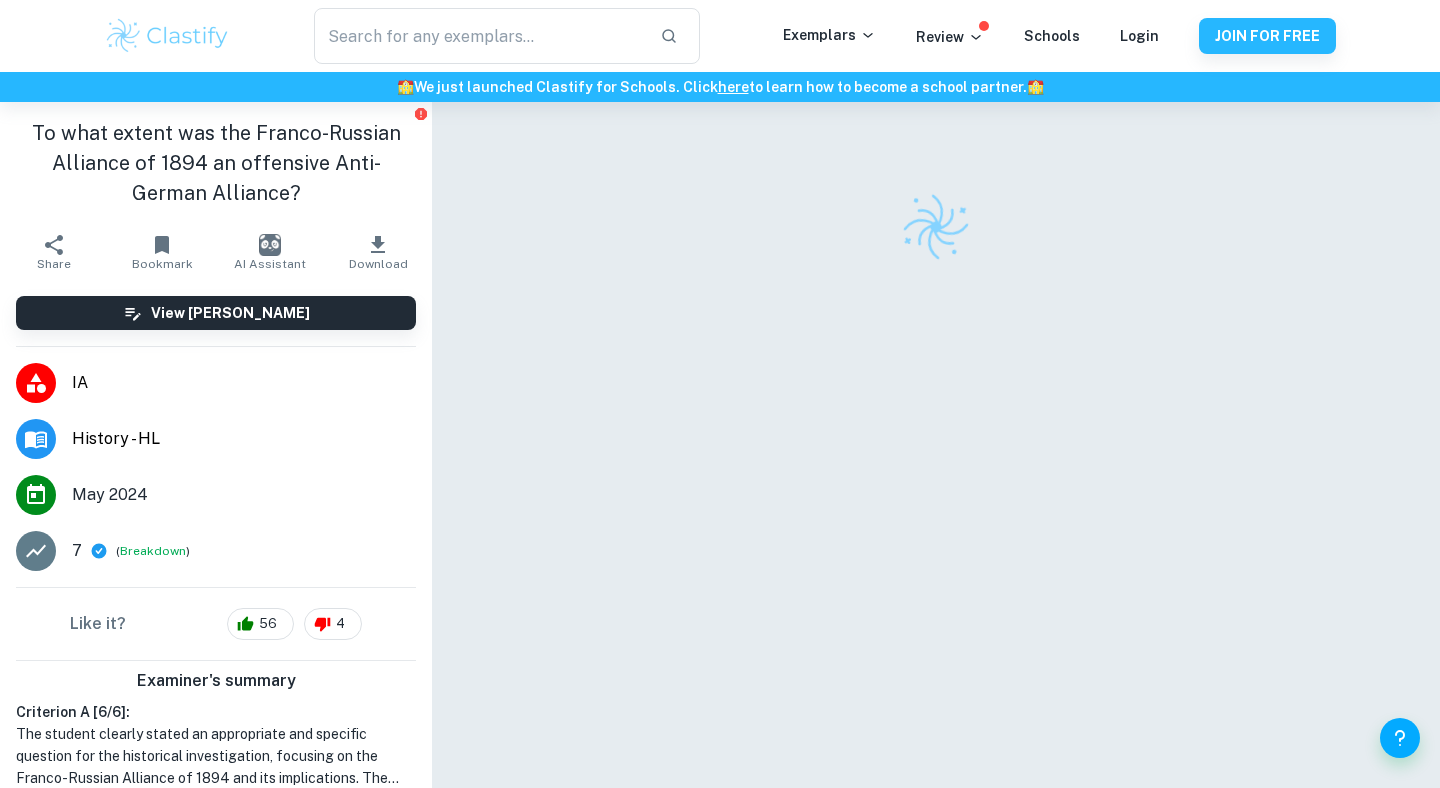 scroll, scrollTop: 0, scrollLeft: 0, axis: both 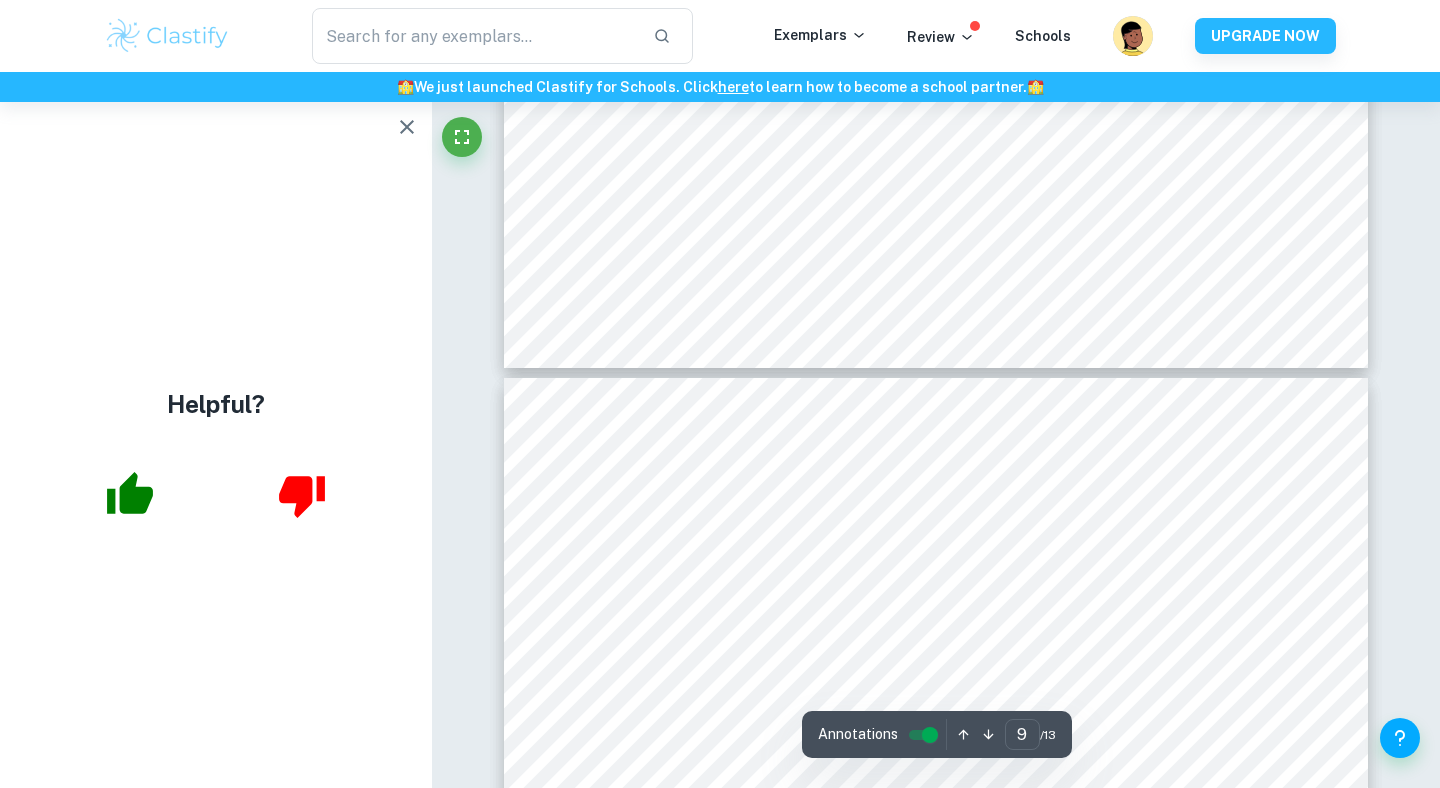 type on "10" 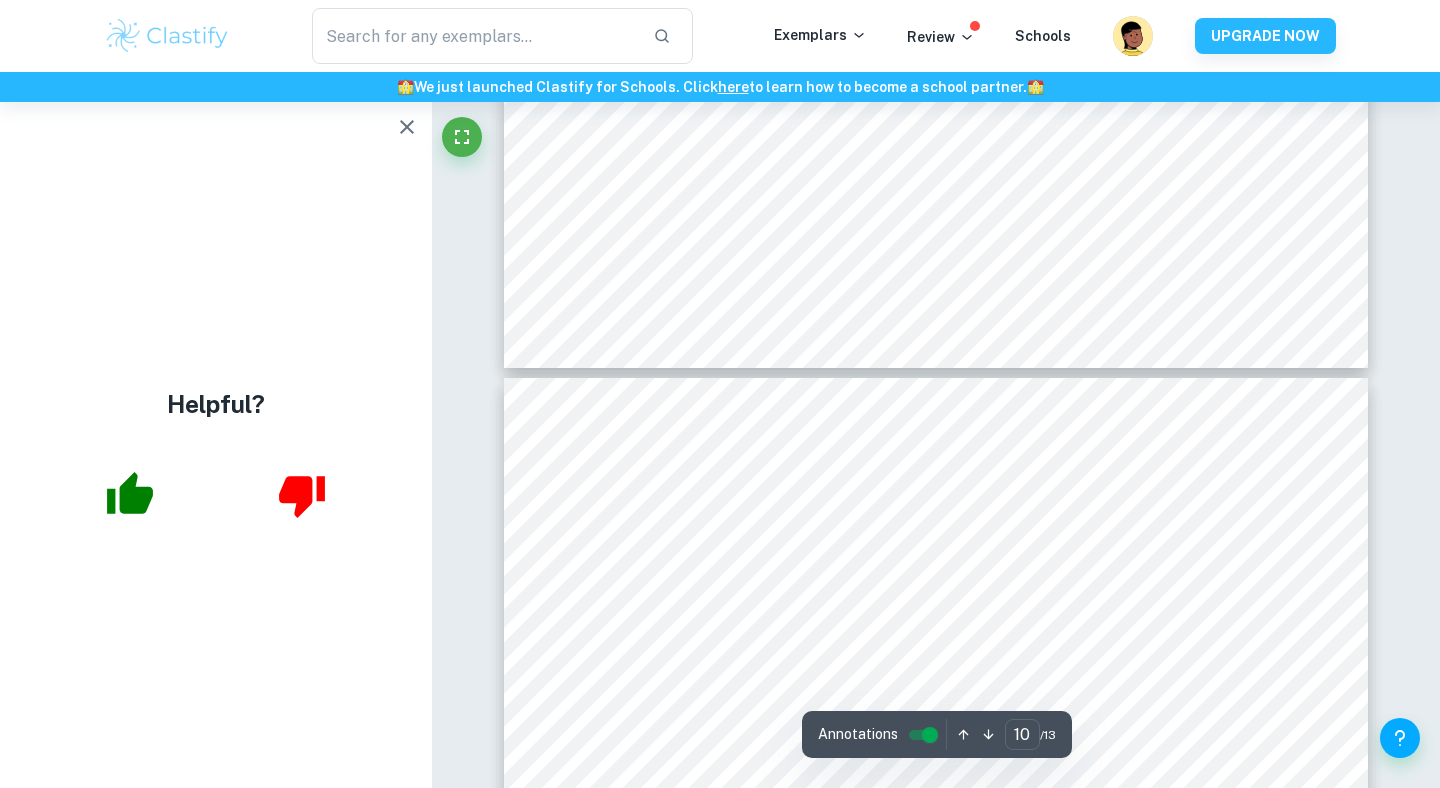scroll, scrollTop: 11439, scrollLeft: 0, axis: vertical 